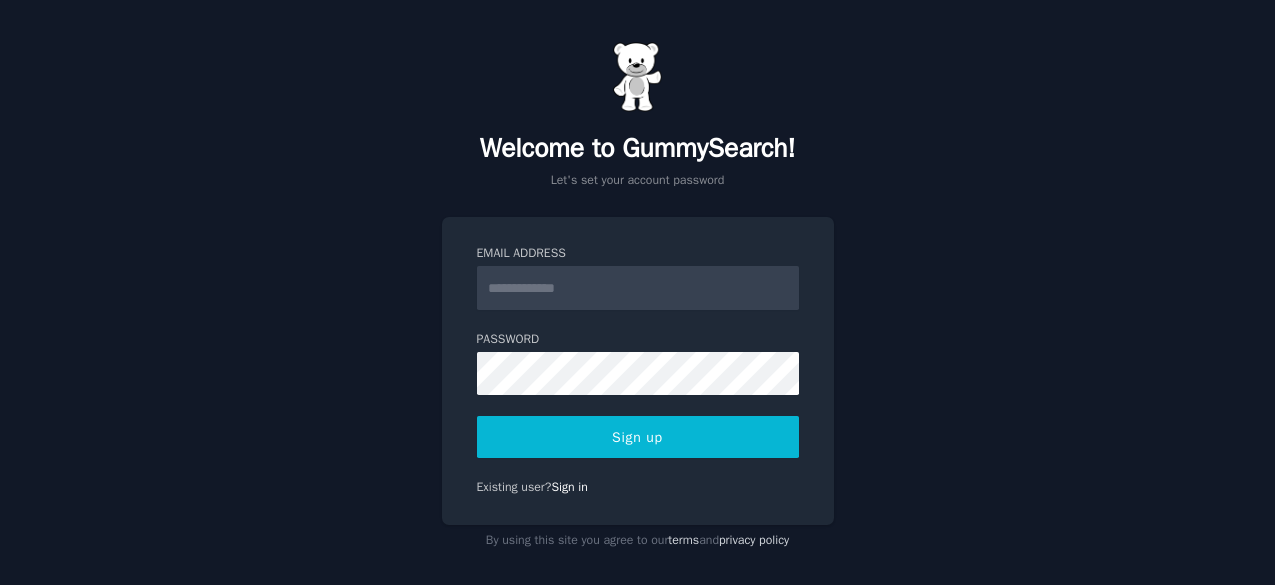 scroll, scrollTop: 0, scrollLeft: 0, axis: both 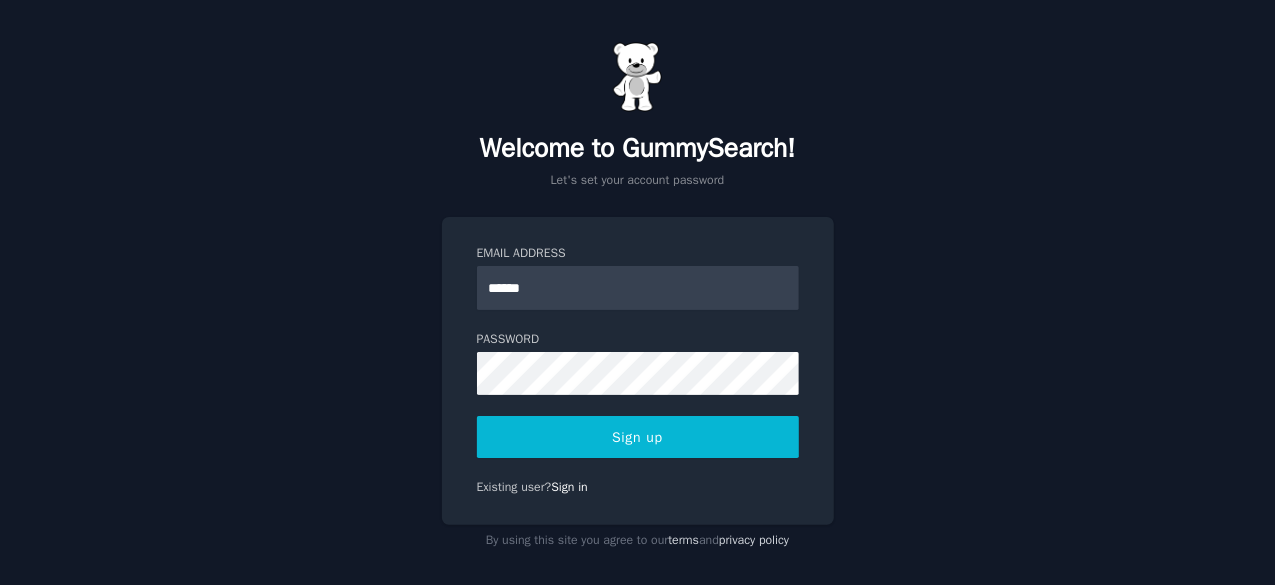 type on "**********" 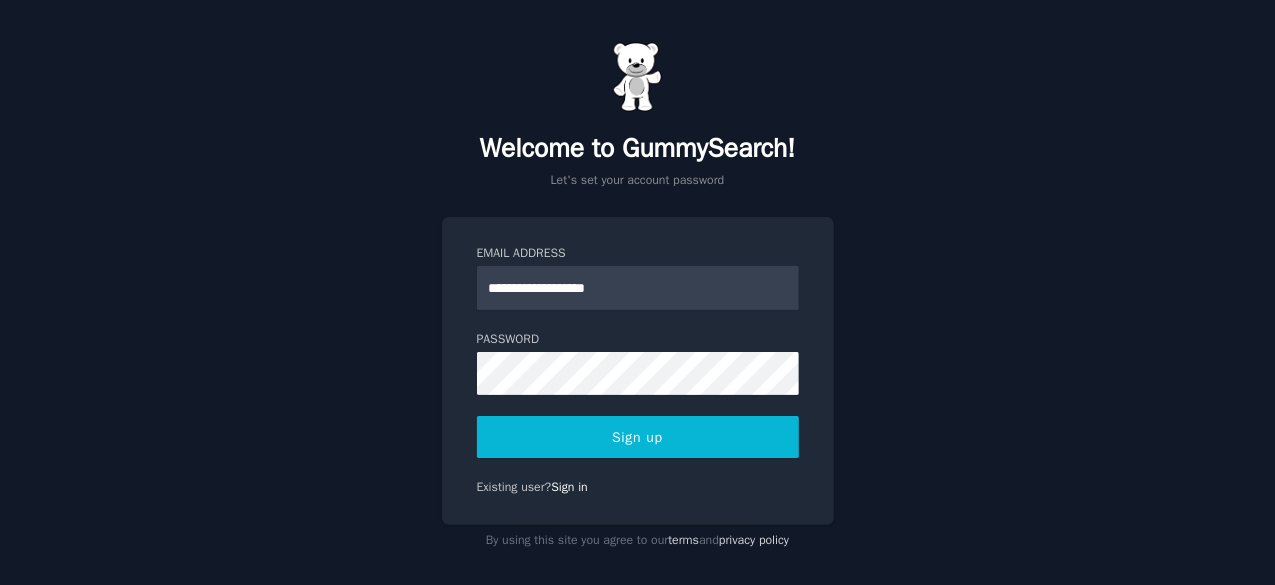 click on "Sign up" at bounding box center (638, 437) 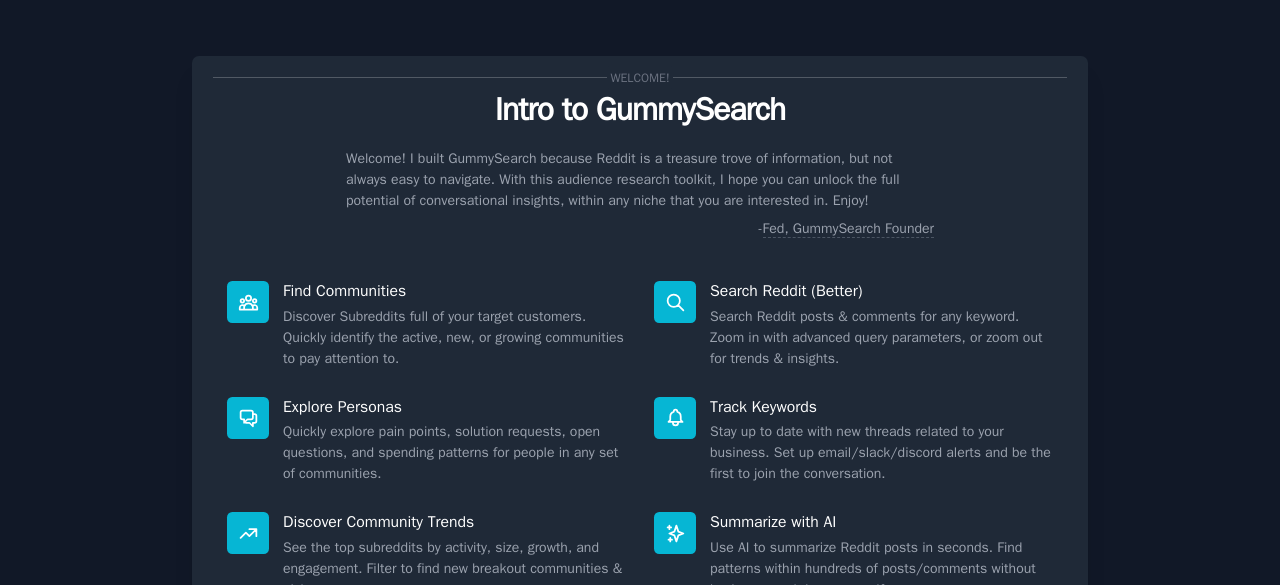 scroll, scrollTop: 0, scrollLeft: 0, axis: both 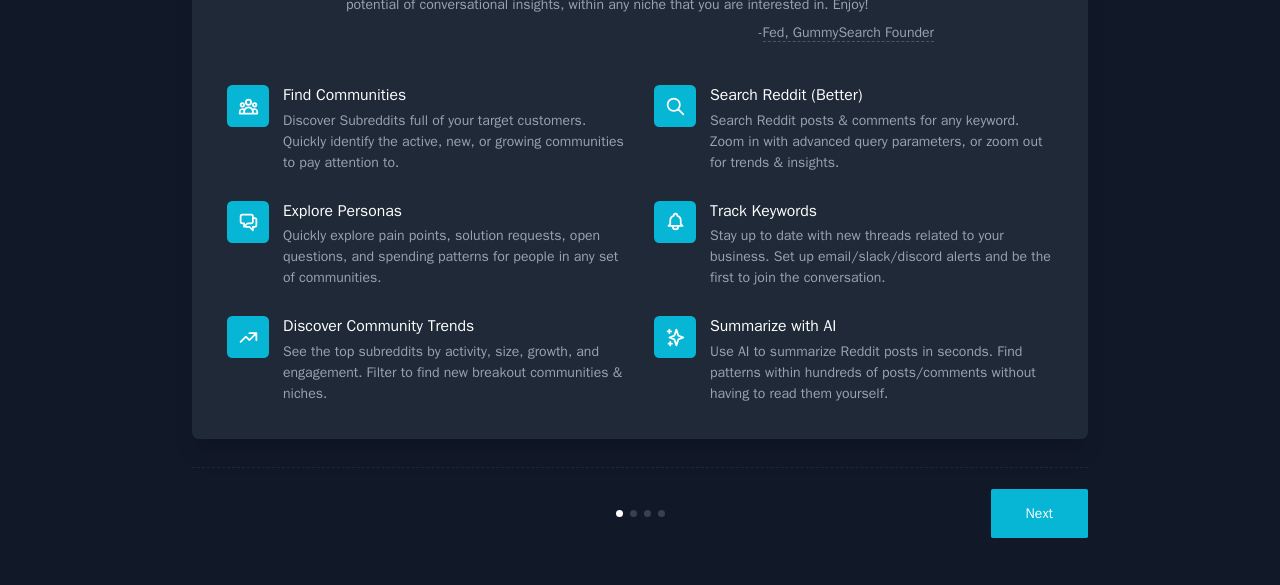click on "Next" at bounding box center (1039, 513) 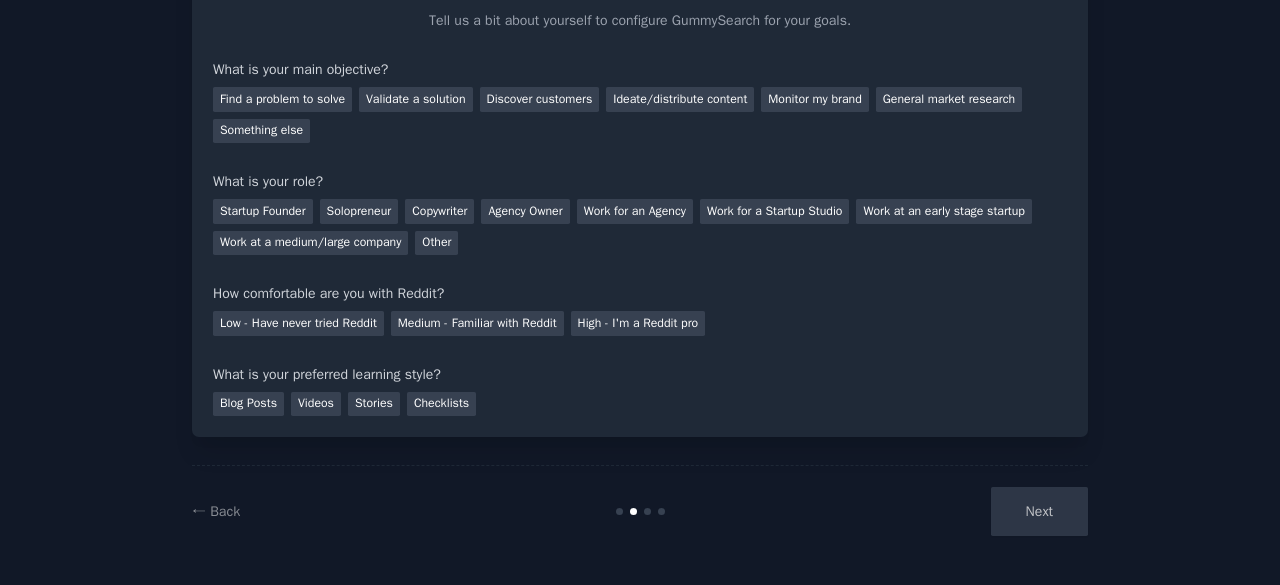scroll, scrollTop: 130, scrollLeft: 0, axis: vertical 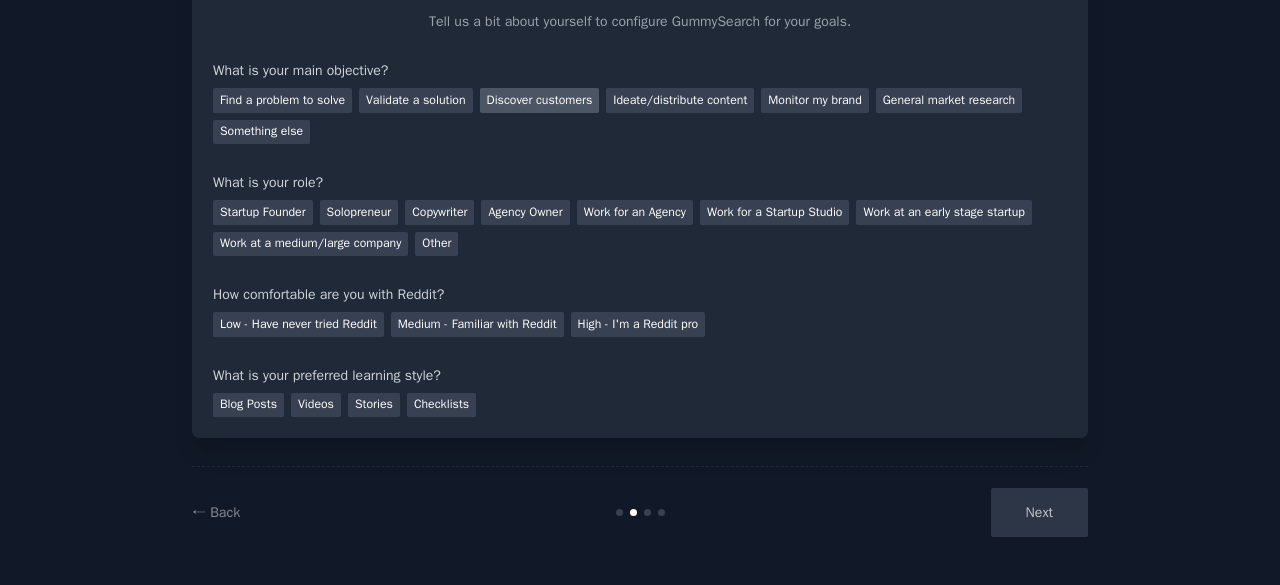 click on "Discover customers" at bounding box center (540, 100) 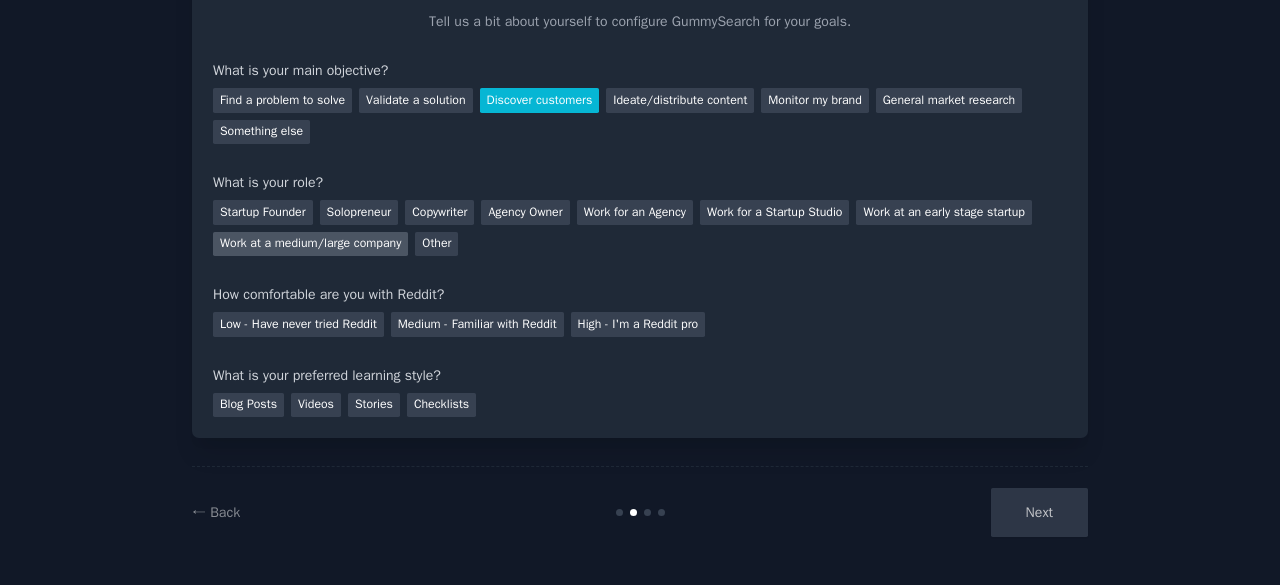 click on "Work at a medium/large company" at bounding box center (310, 244) 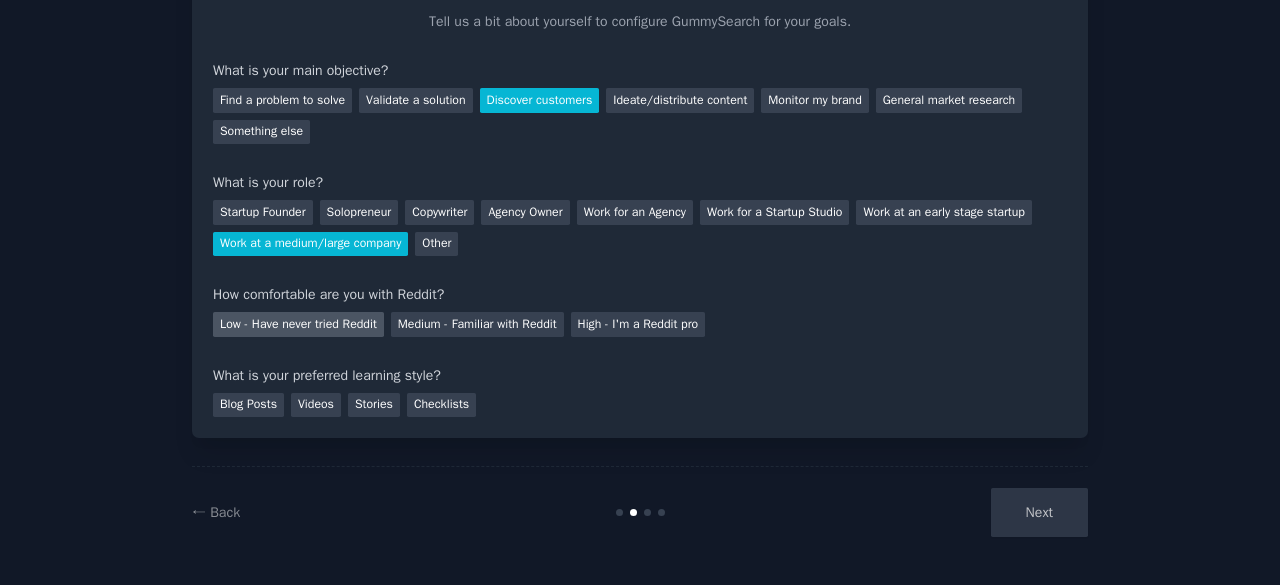 click on "Low - Have never tried Reddit" at bounding box center [298, 324] 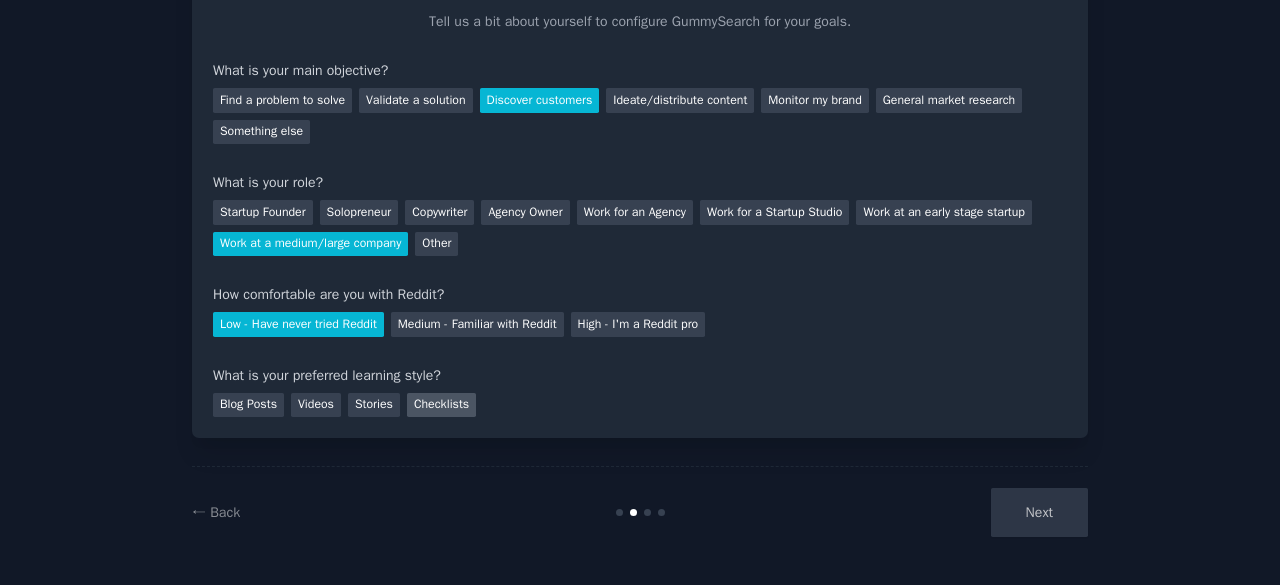 click on "Checklists" at bounding box center [441, 405] 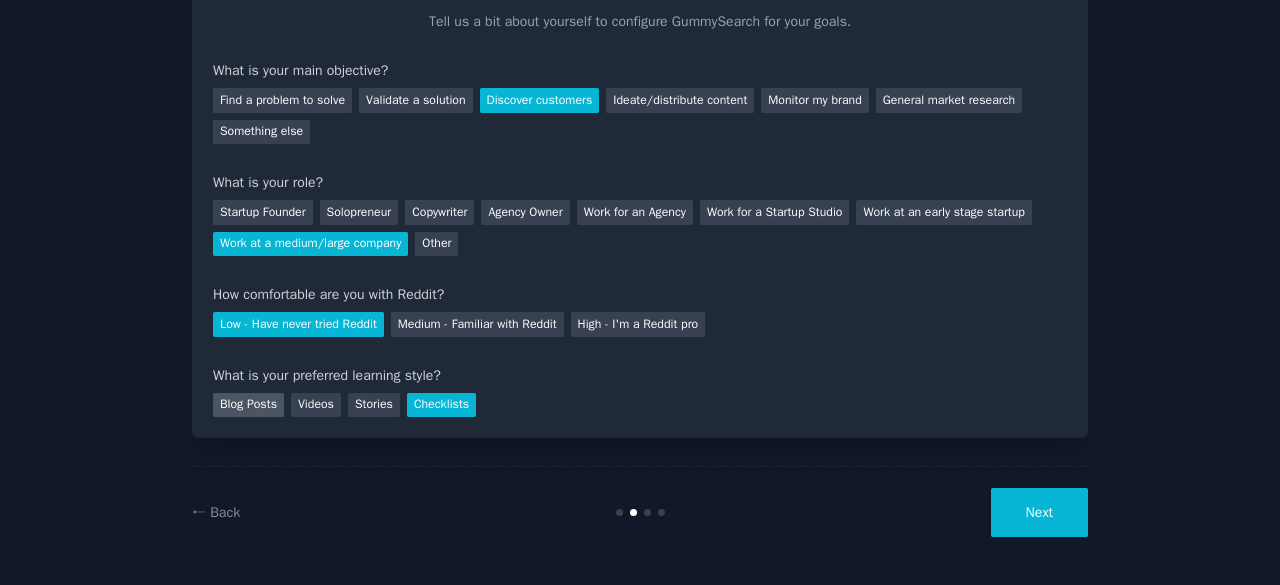 click on "Blog Posts" at bounding box center [248, 405] 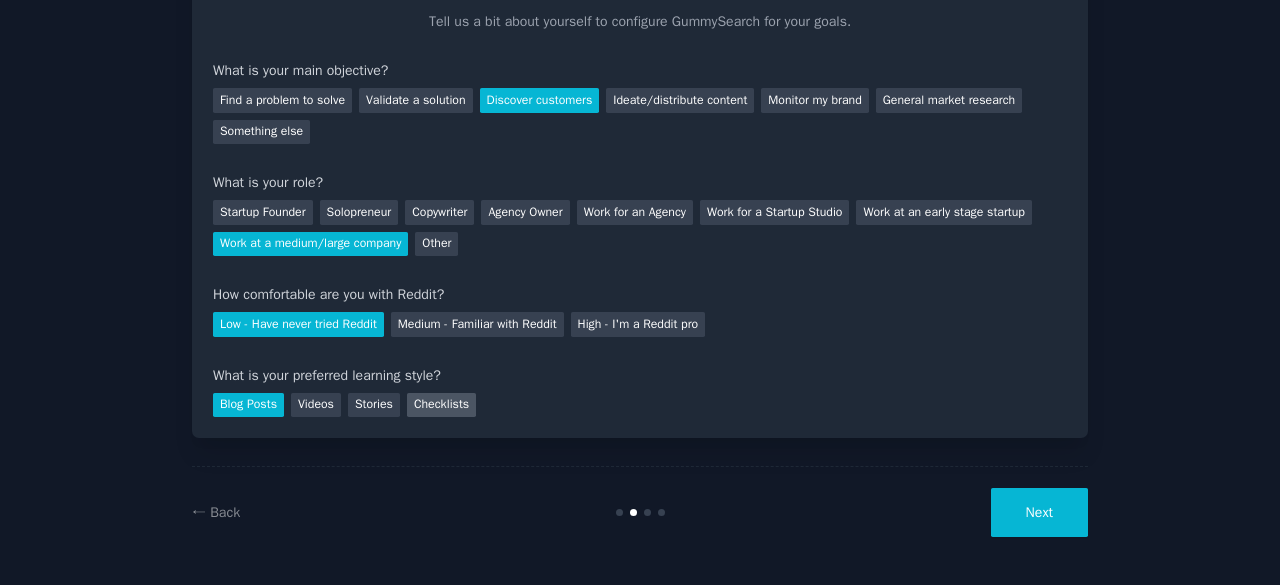 click on "Checklists" at bounding box center [441, 405] 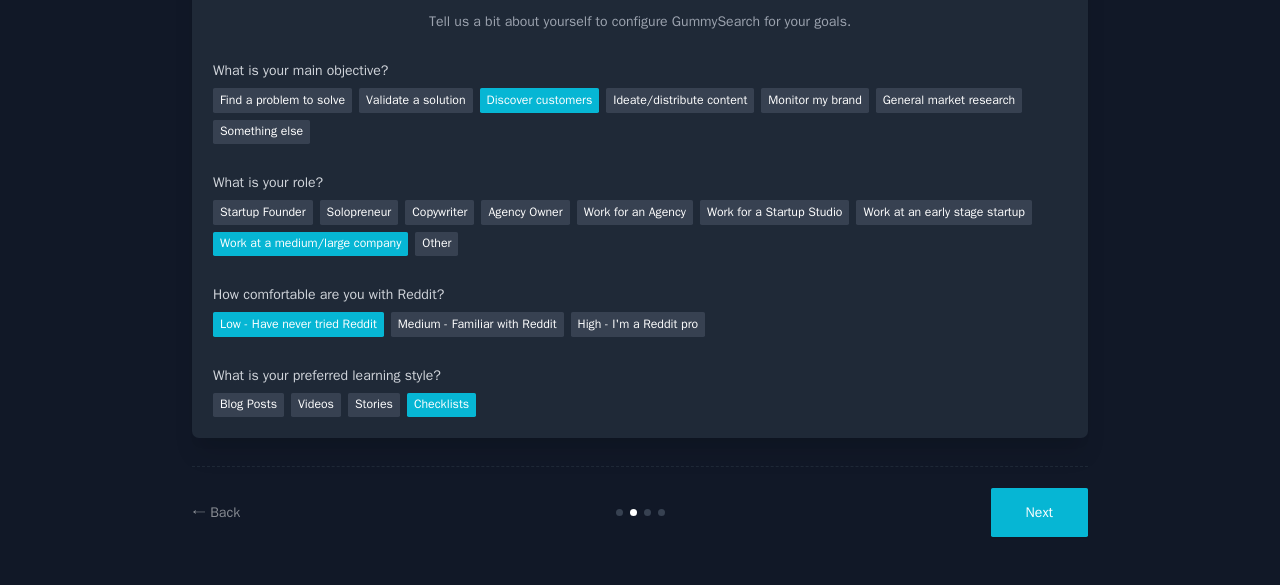 click on "Next" at bounding box center (1039, 512) 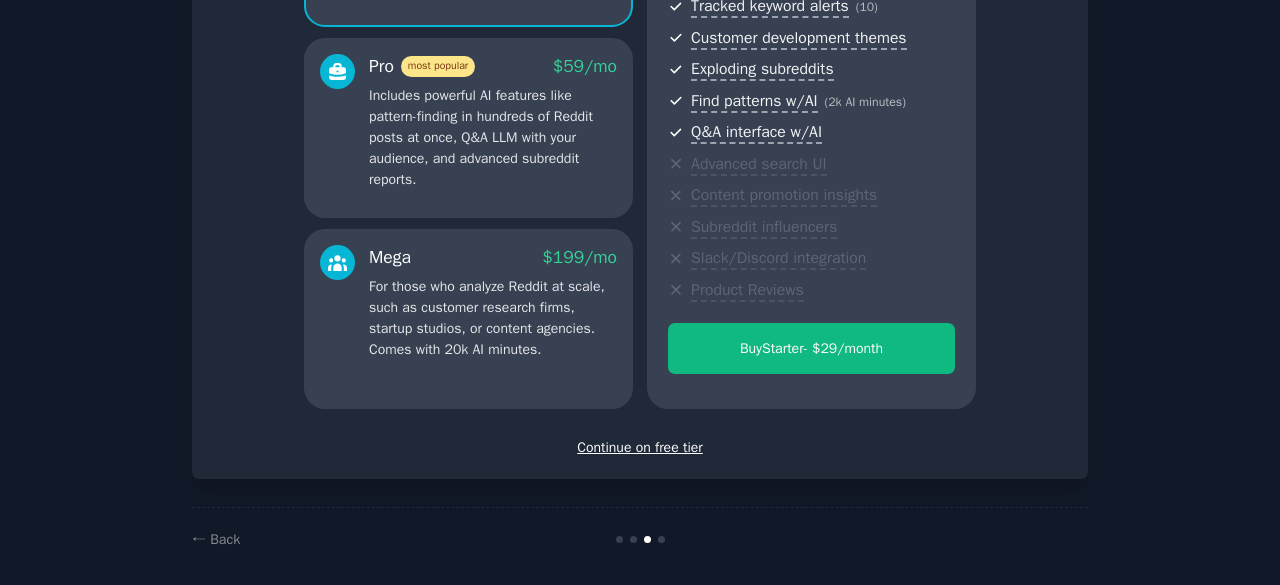 scroll, scrollTop: 344, scrollLeft: 0, axis: vertical 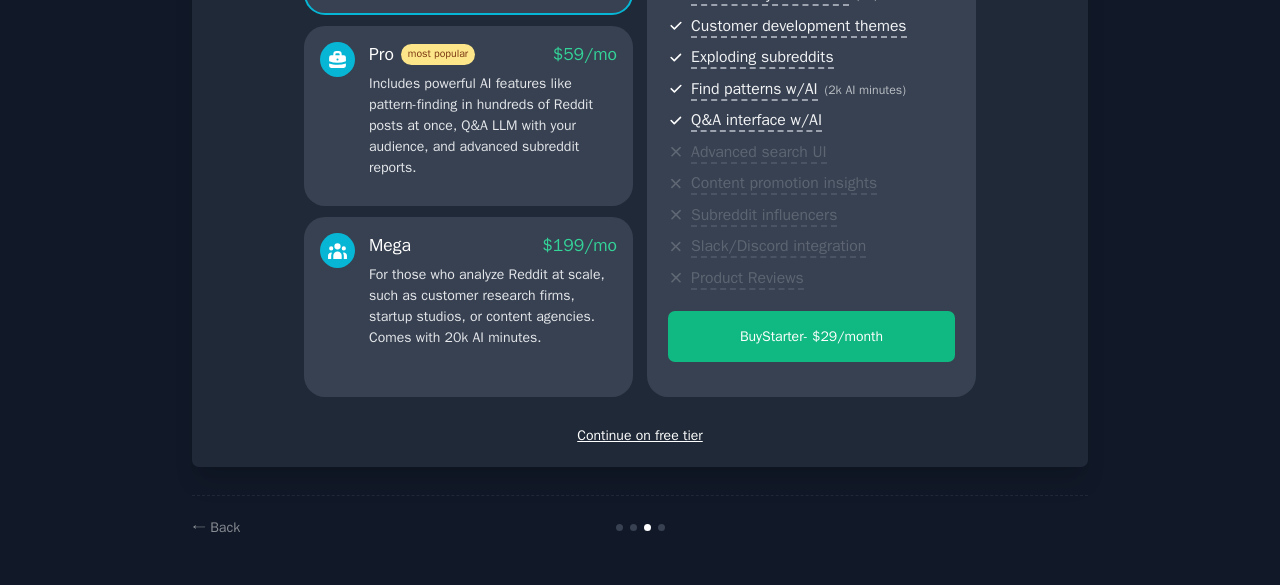 click on "Continue on free tier" at bounding box center (640, 435) 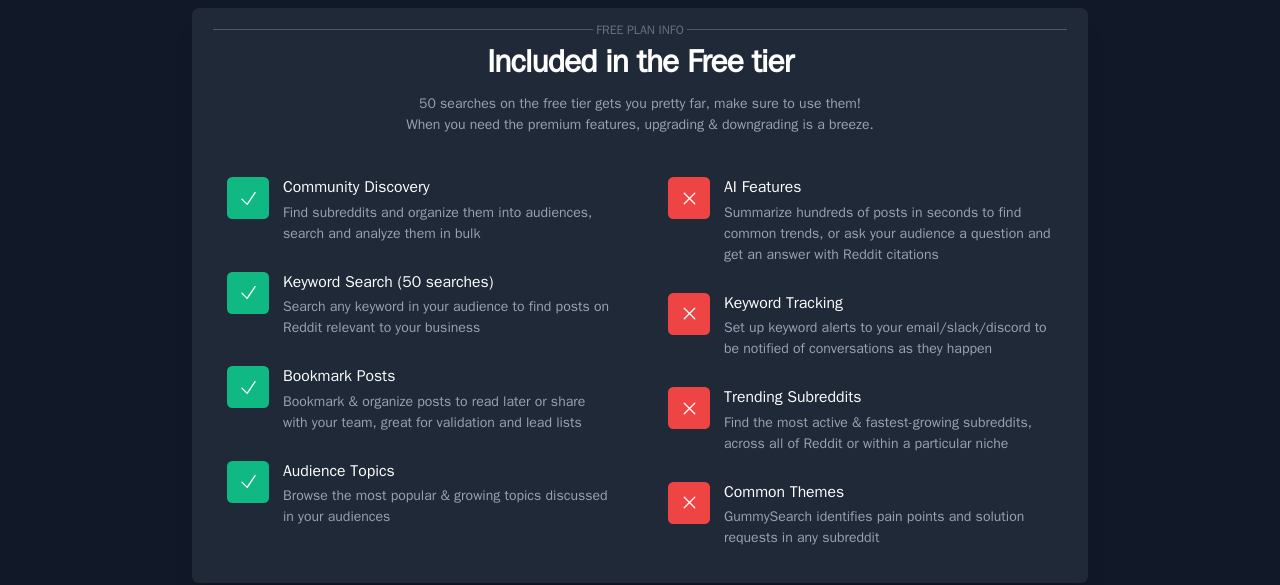 scroll, scrollTop: 45, scrollLeft: 0, axis: vertical 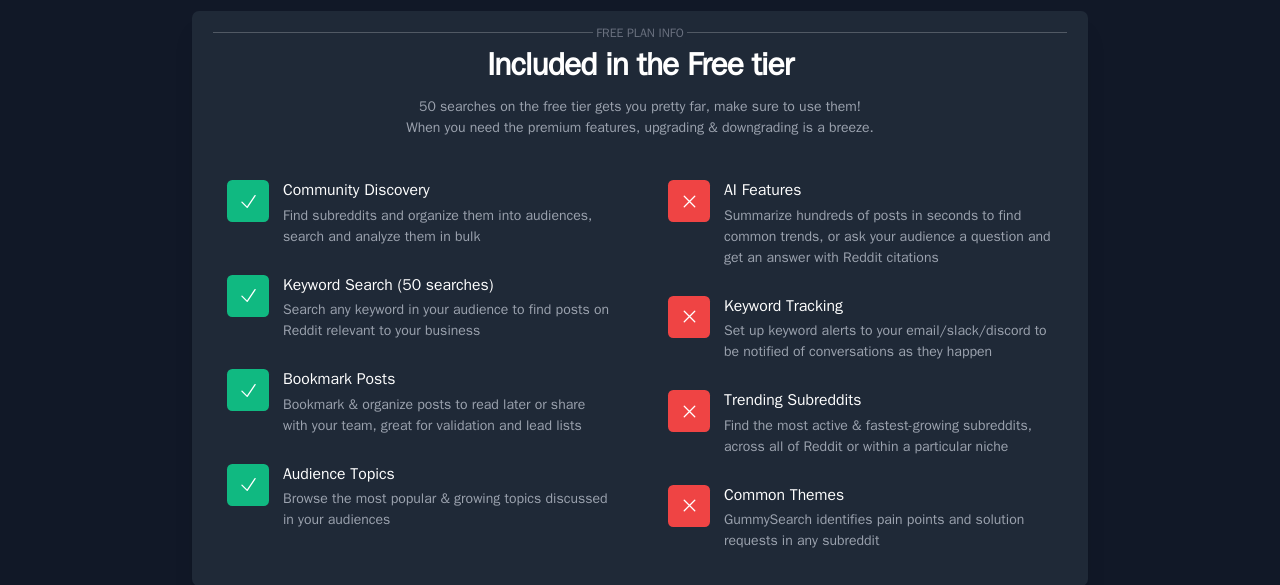 click 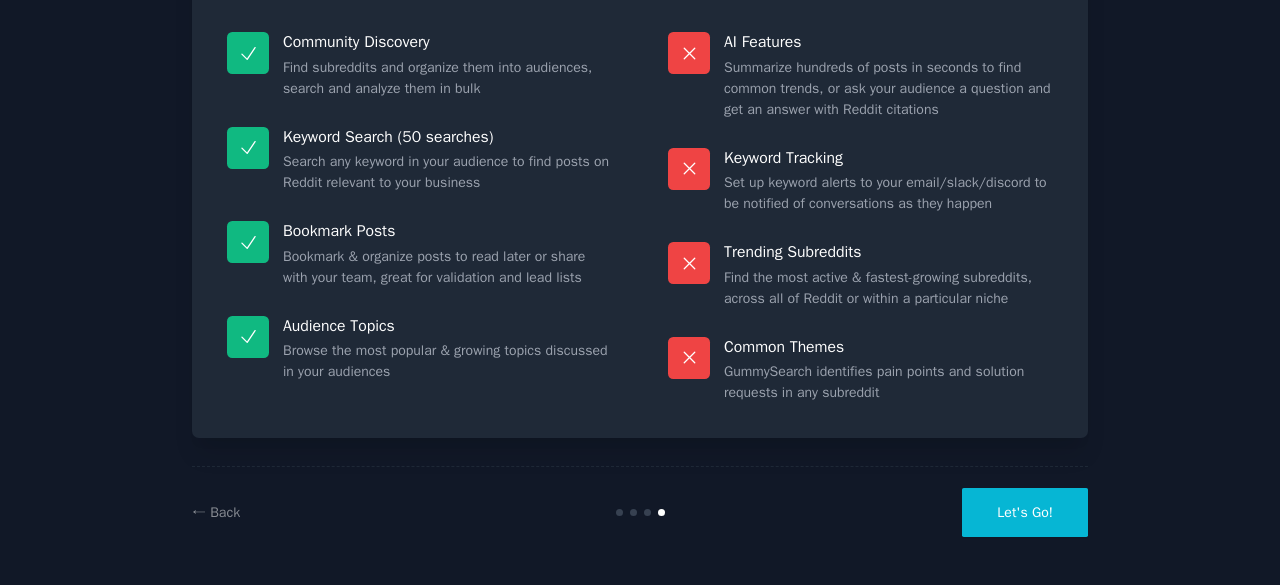 click on "Let's Go!" at bounding box center [1025, 512] 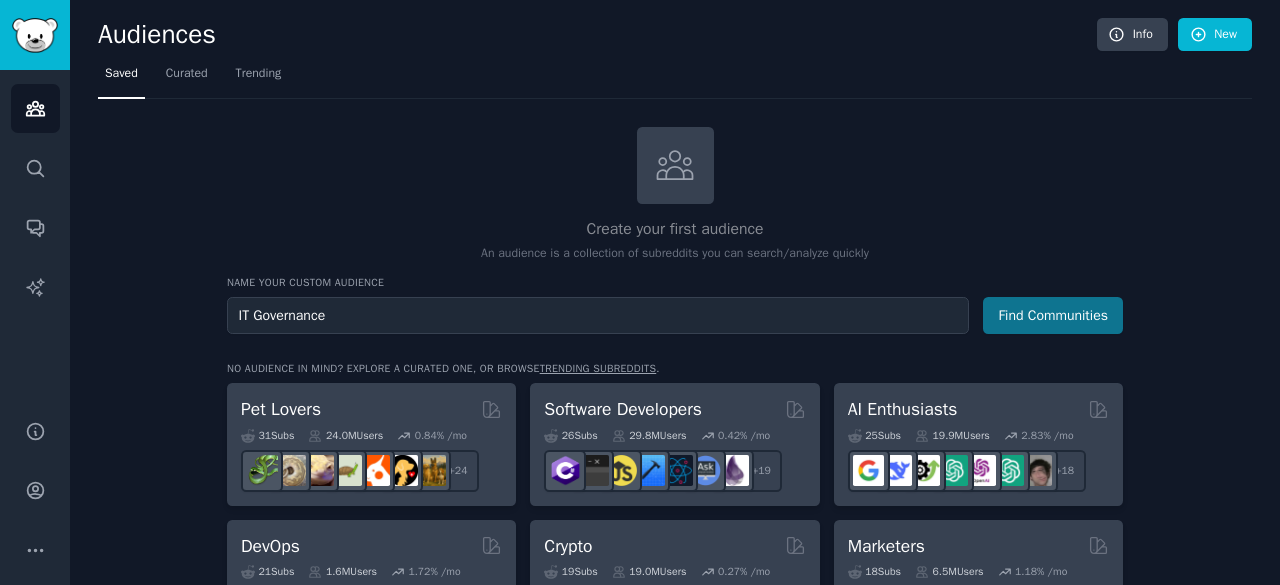 type on "IT Governance" 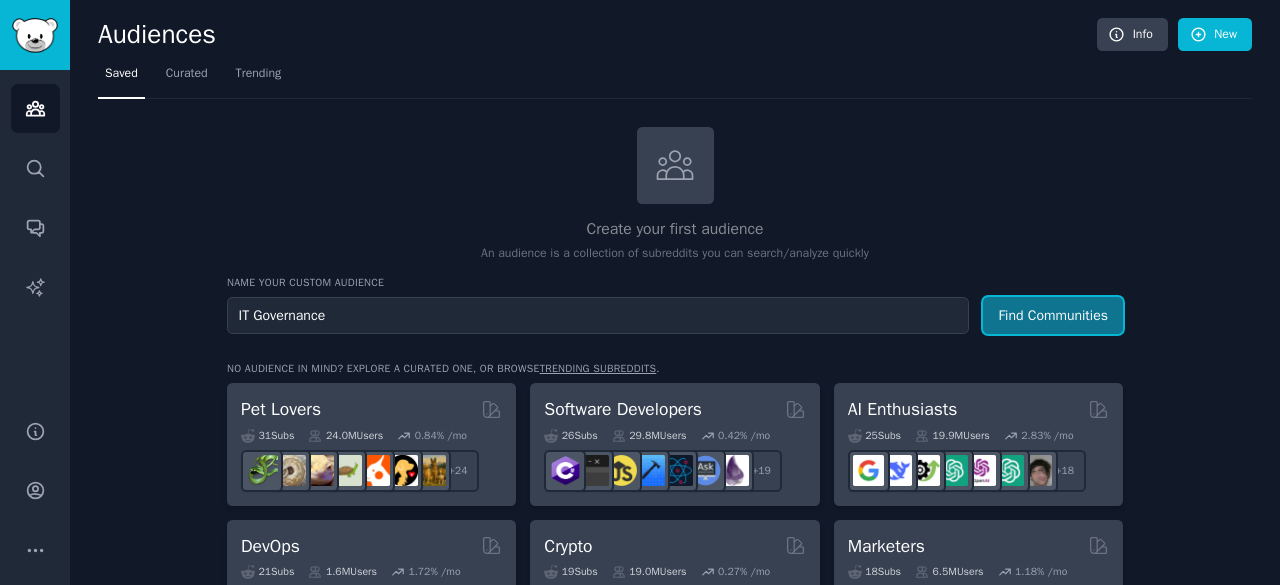 click on "Find Communities" at bounding box center (1053, 315) 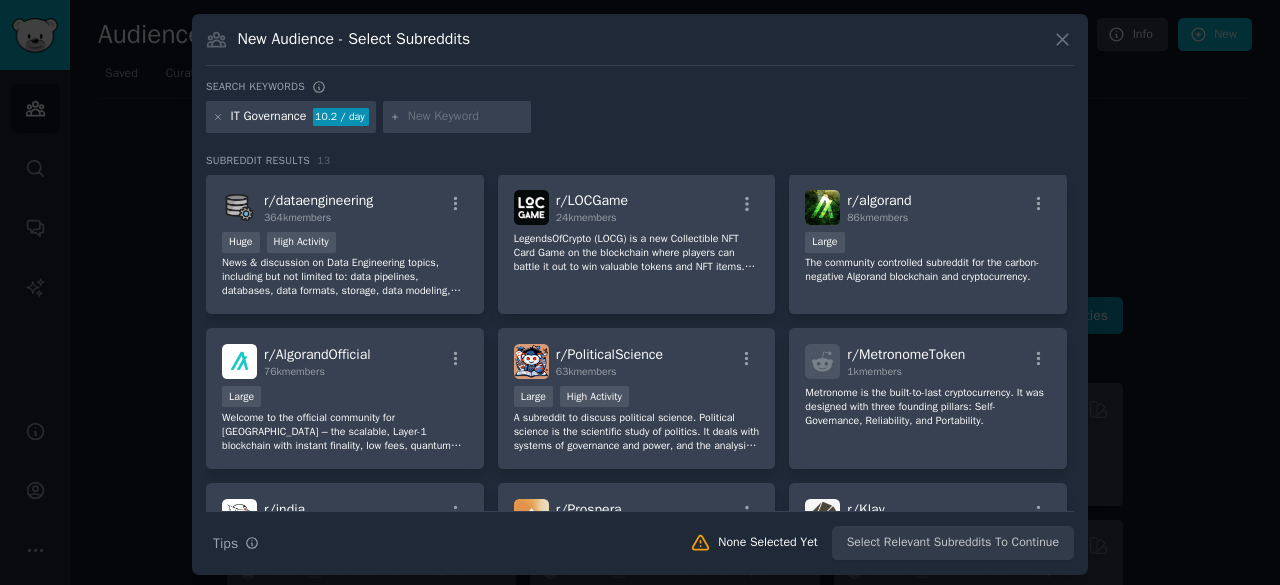 scroll, scrollTop: 0, scrollLeft: 0, axis: both 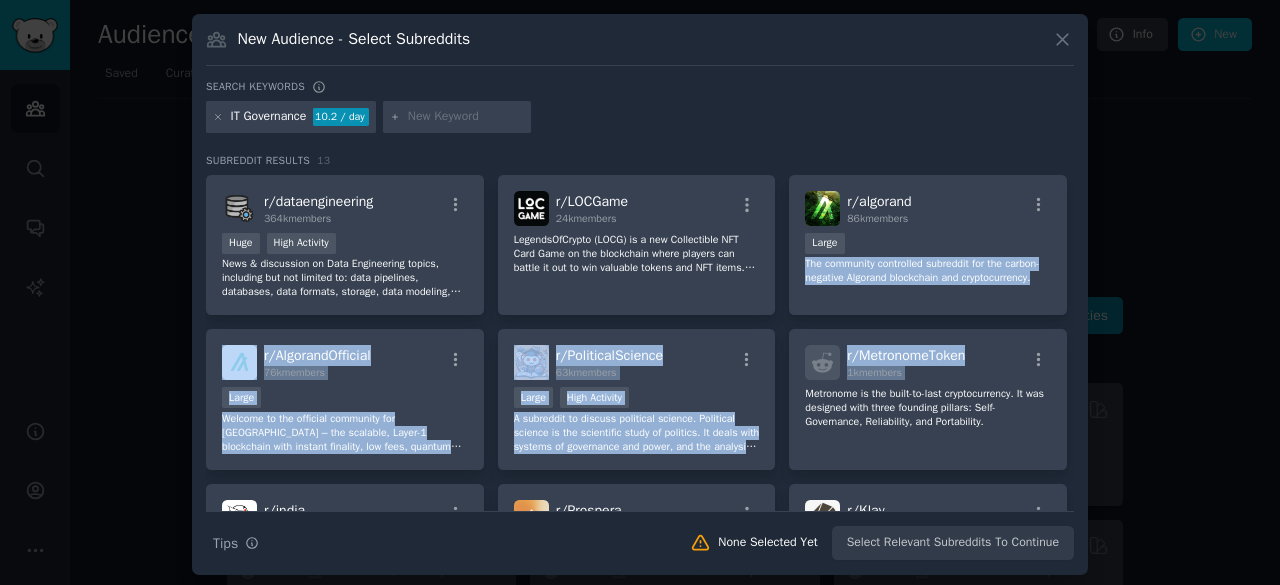 drag, startPoint x: 1071, startPoint y: 241, endPoint x: 1070, endPoint y: 335, distance: 94.00532 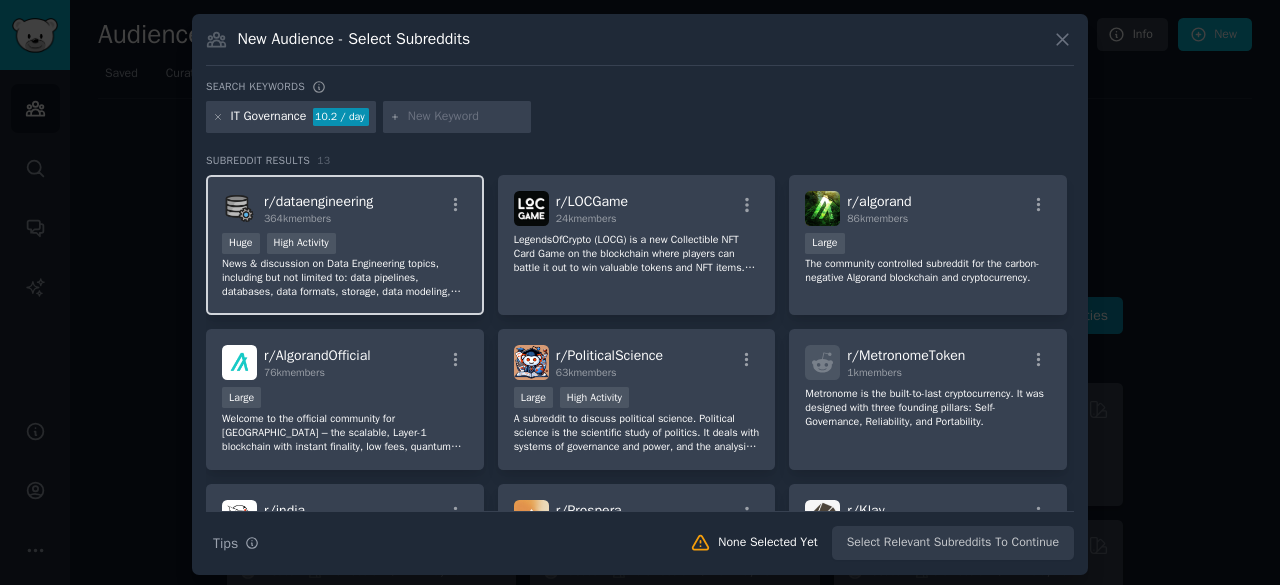 click on "Huge High Activity" at bounding box center [345, 245] 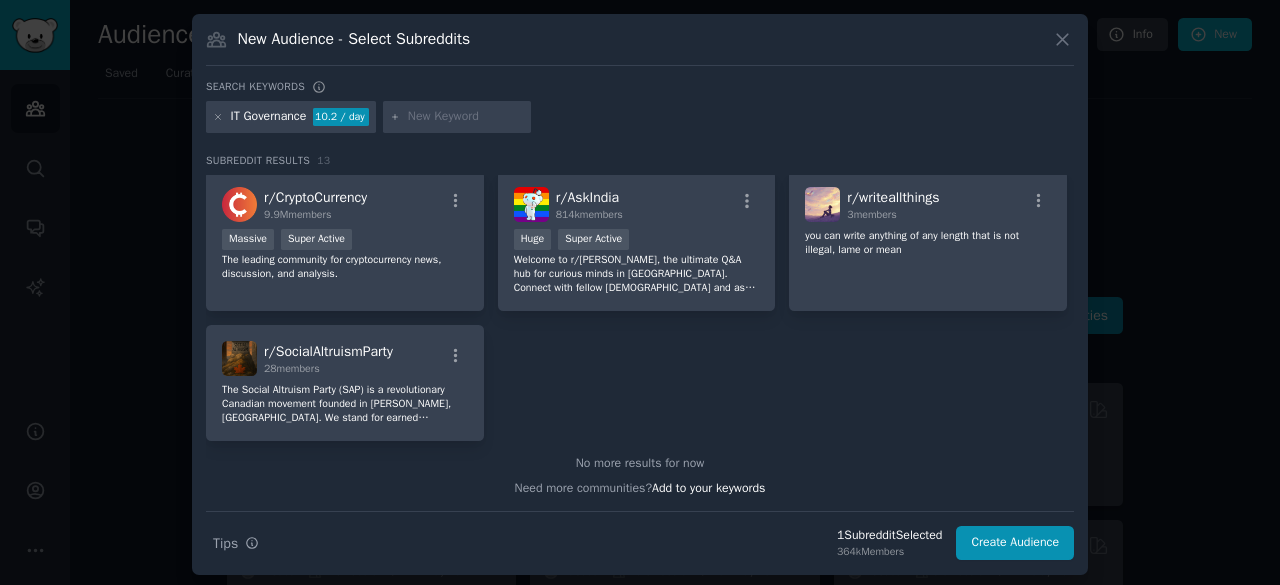 scroll, scrollTop: 0, scrollLeft: 0, axis: both 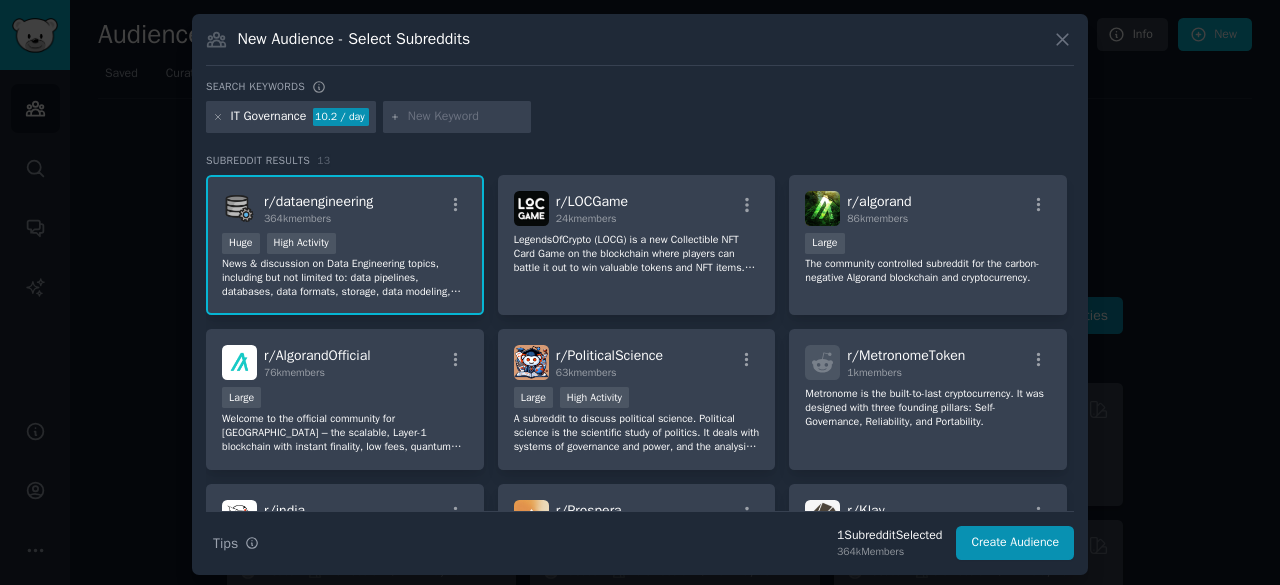 click at bounding box center [466, 117] 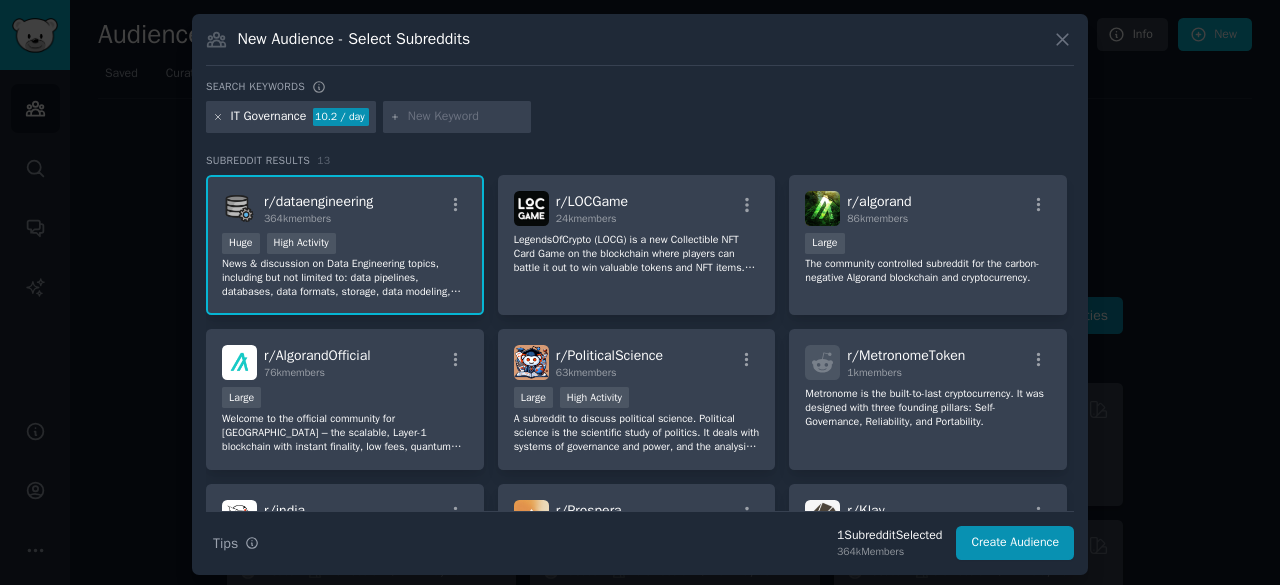 click 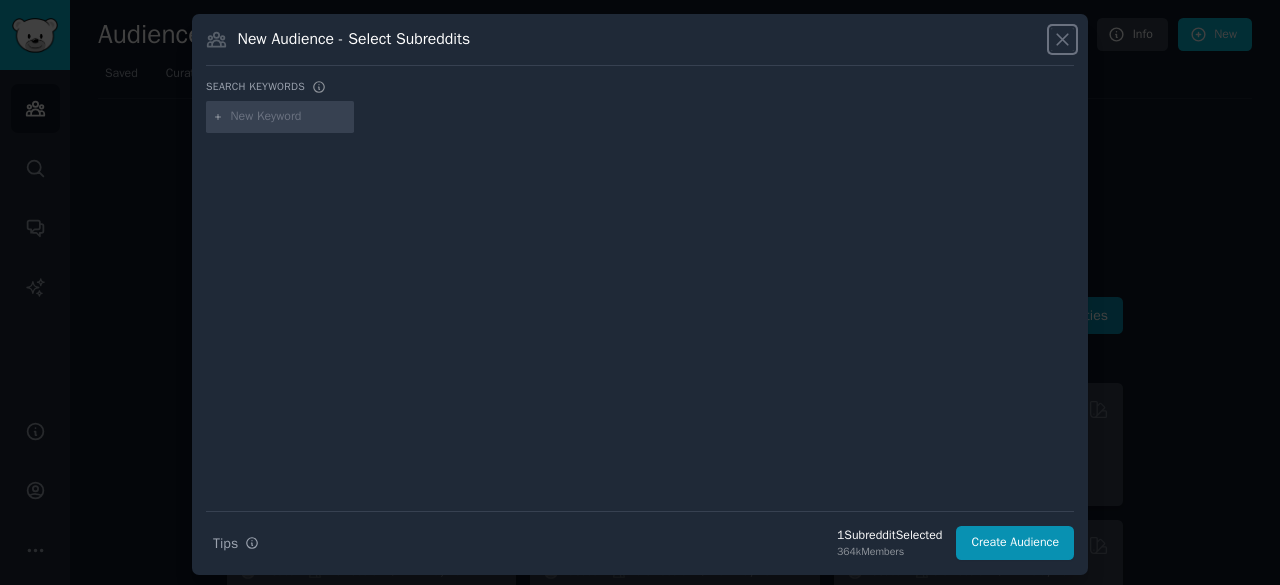 click 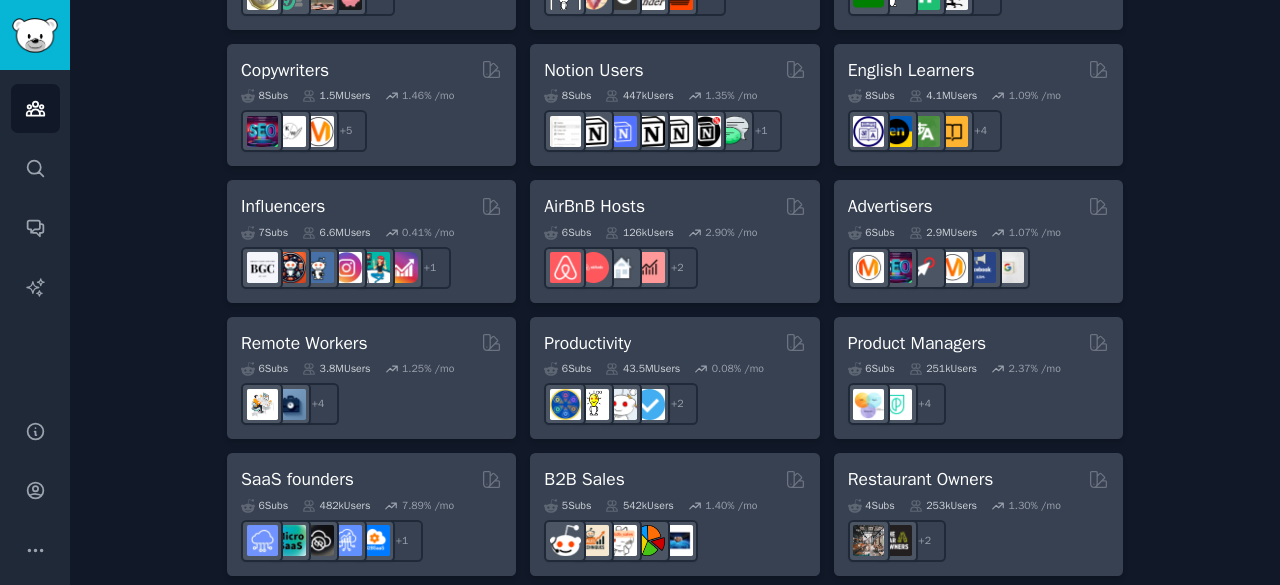 scroll, scrollTop: 1576, scrollLeft: 0, axis: vertical 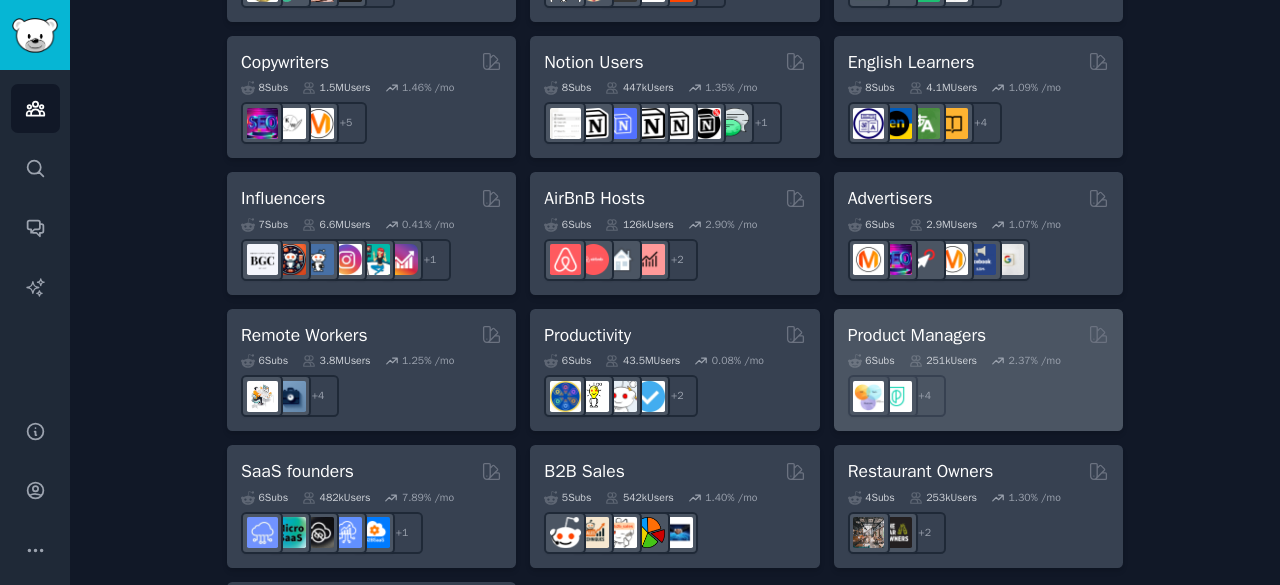 click on "Product Managers" at bounding box center [917, 335] 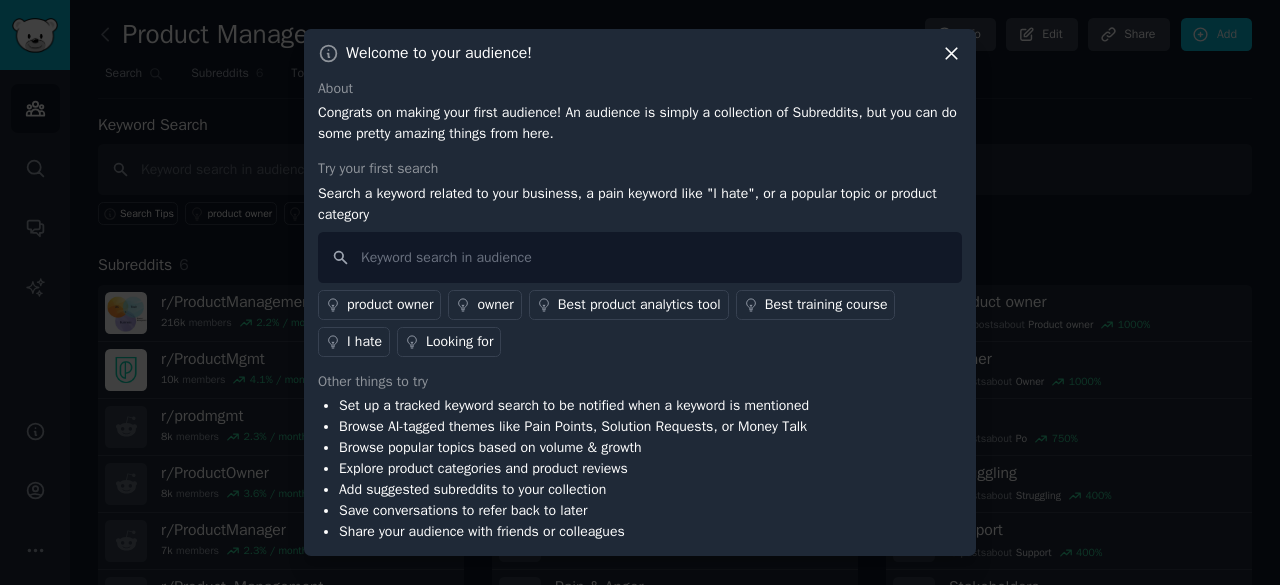 click 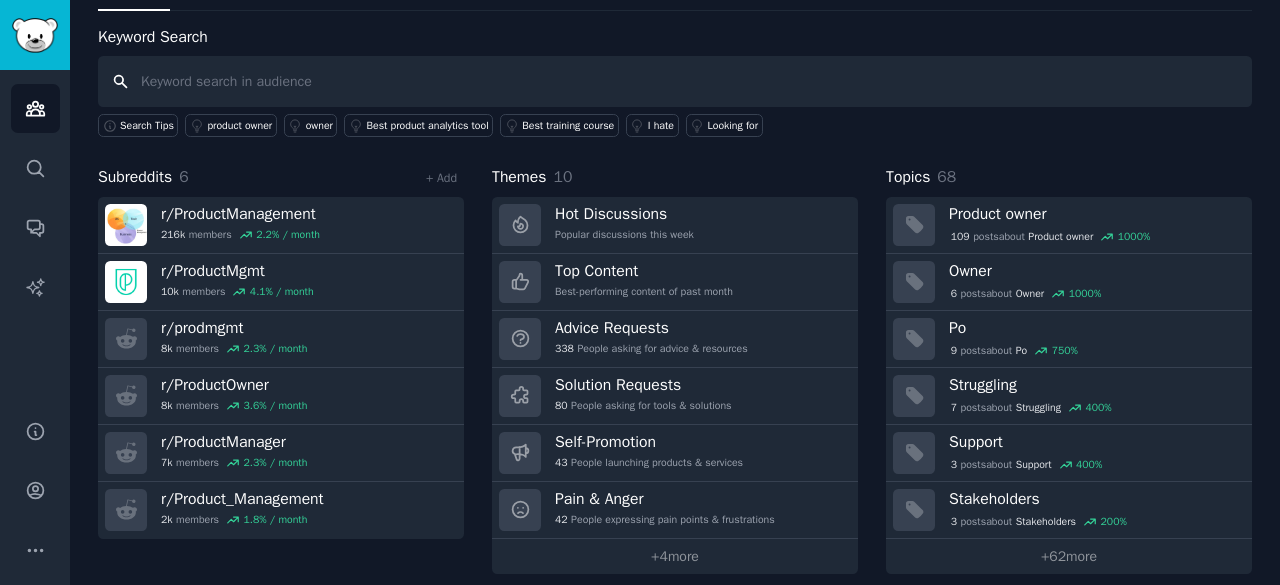 scroll, scrollTop: 100, scrollLeft: 0, axis: vertical 